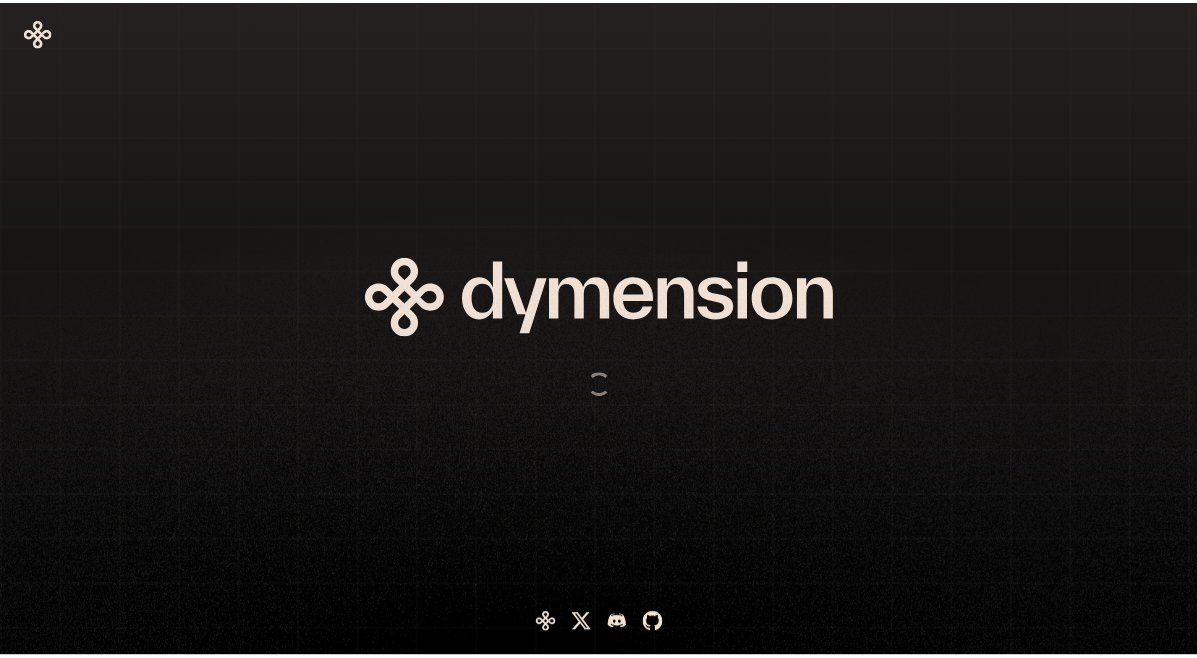 scroll, scrollTop: 0, scrollLeft: 0, axis: both 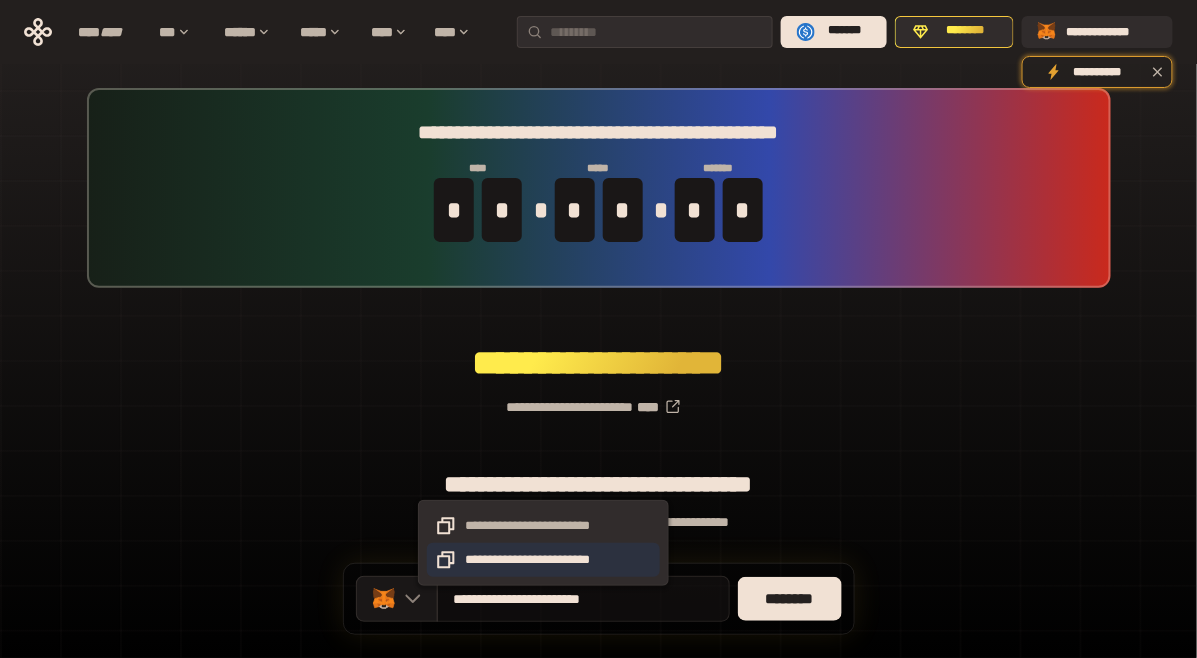 click on "**********" at bounding box center (543, 560) 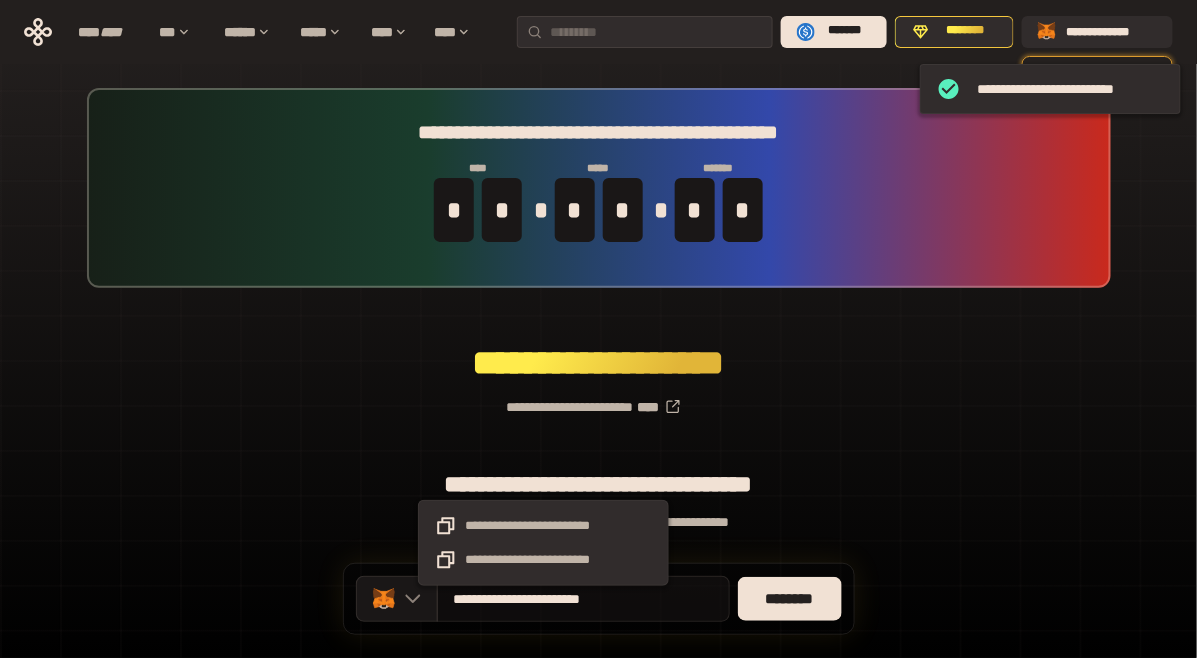 click on "**********" at bounding box center [544, 599] 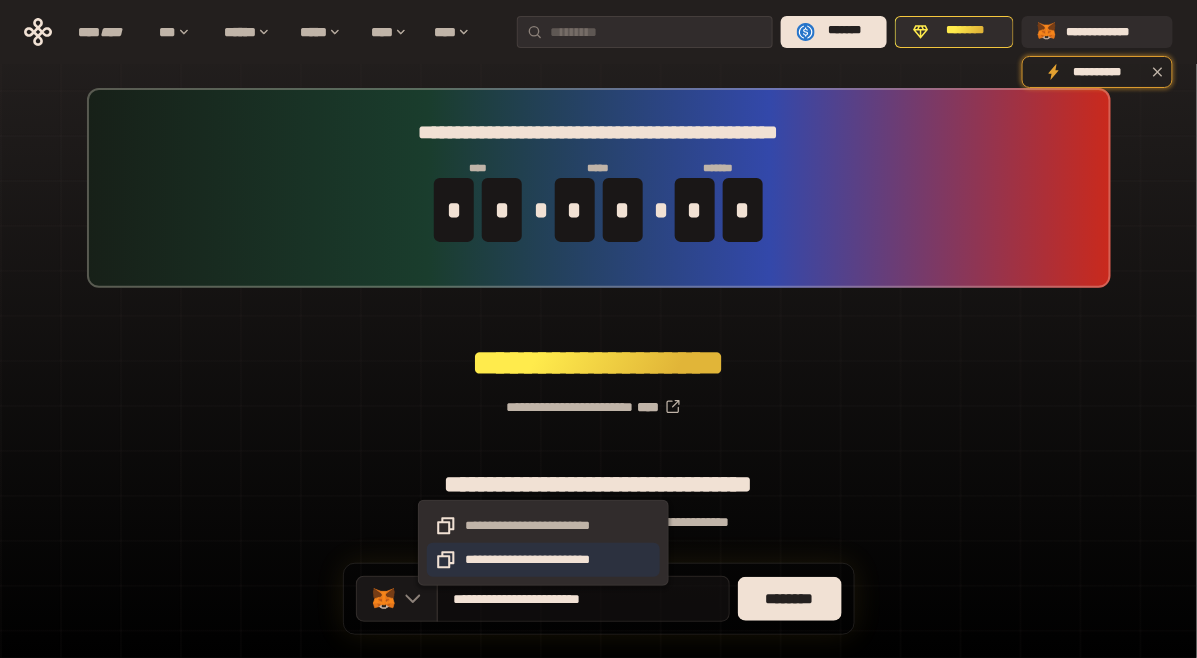 click on "**********" at bounding box center (543, 560) 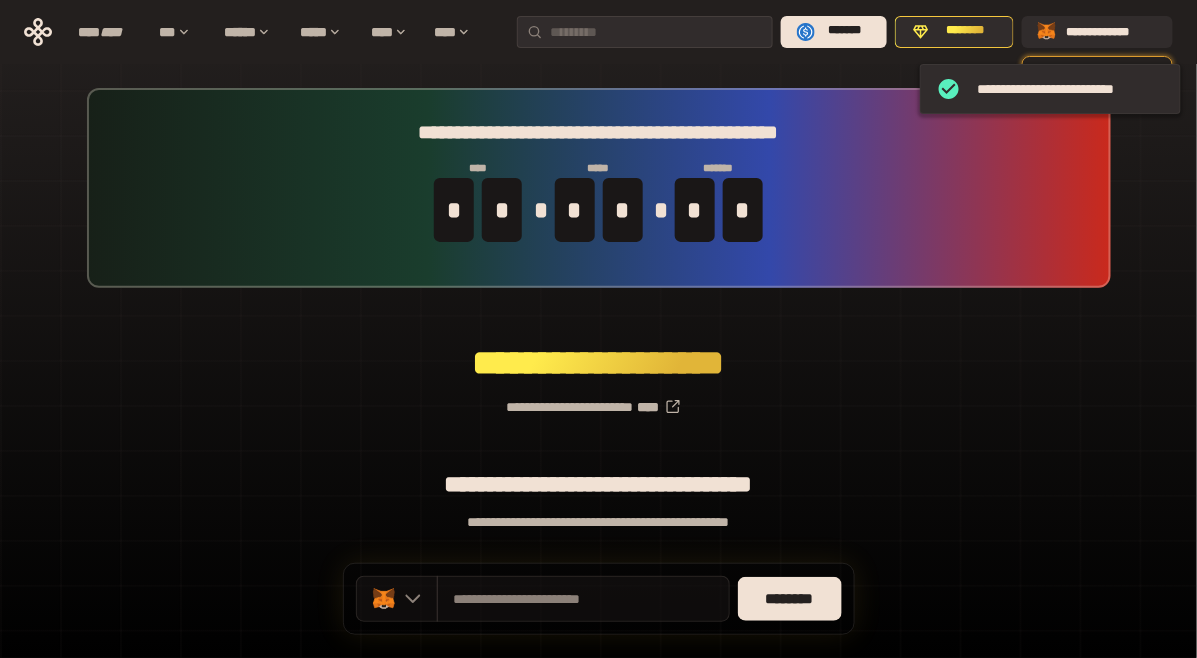 click 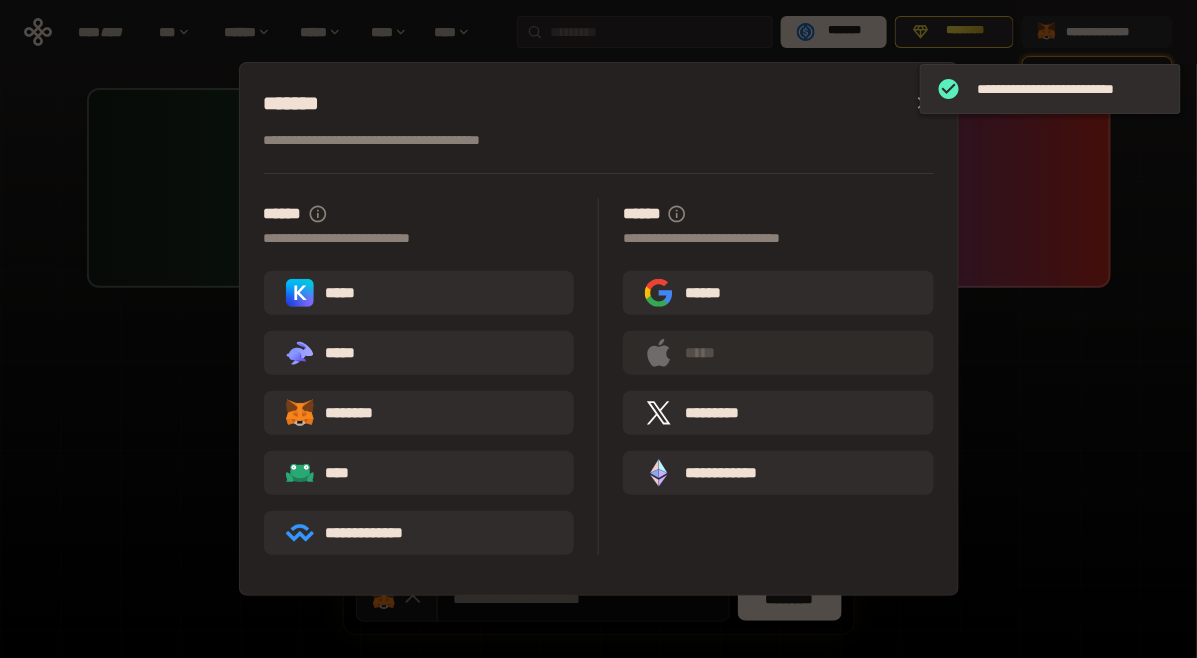 click on "**********" at bounding box center (598, 329) 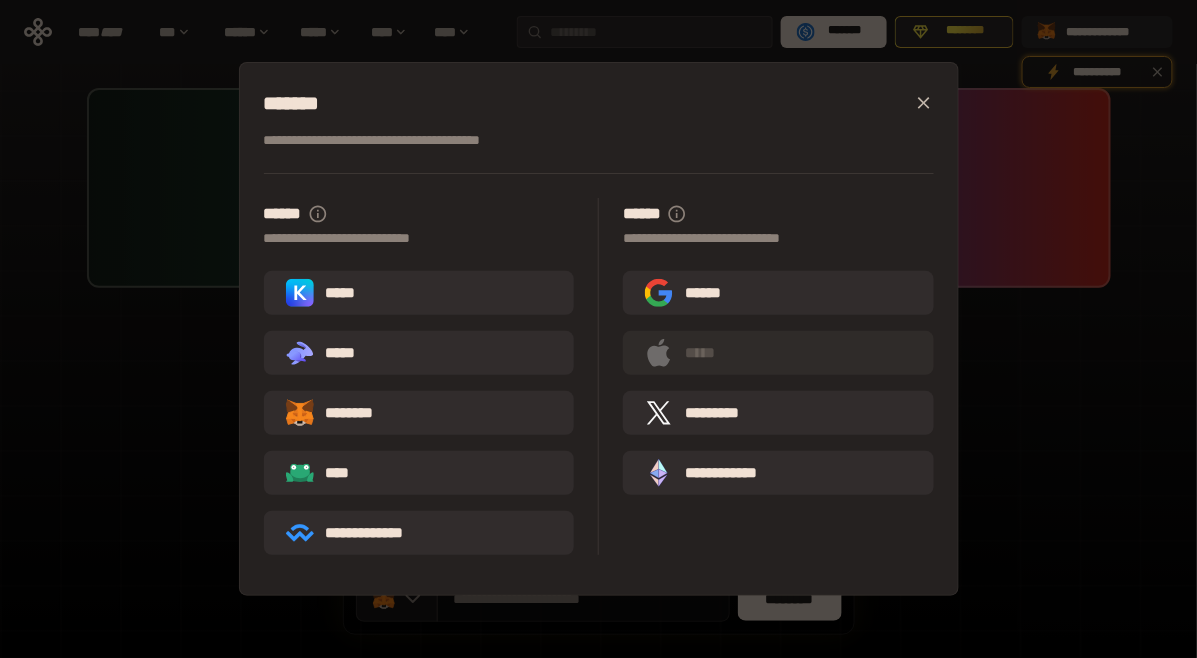 drag, startPoint x: 929, startPoint y: 98, endPoint x: 921, endPoint y: 175, distance: 77.41447 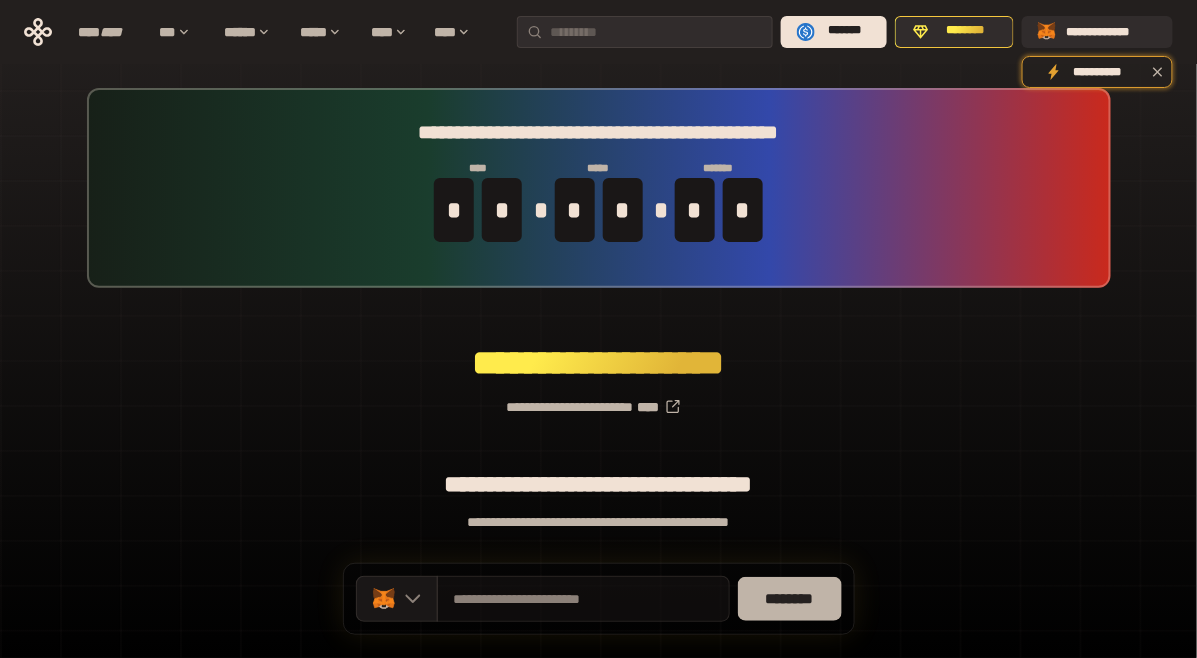click on "********" at bounding box center [790, 599] 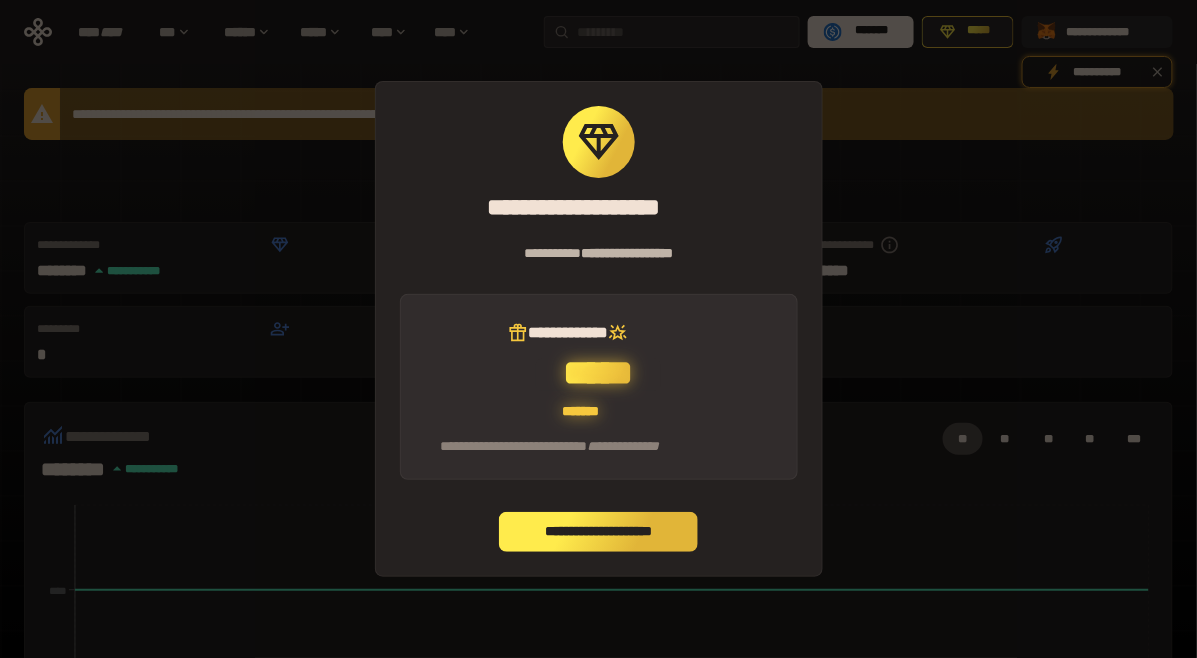 click on "**********" at bounding box center (599, 532) 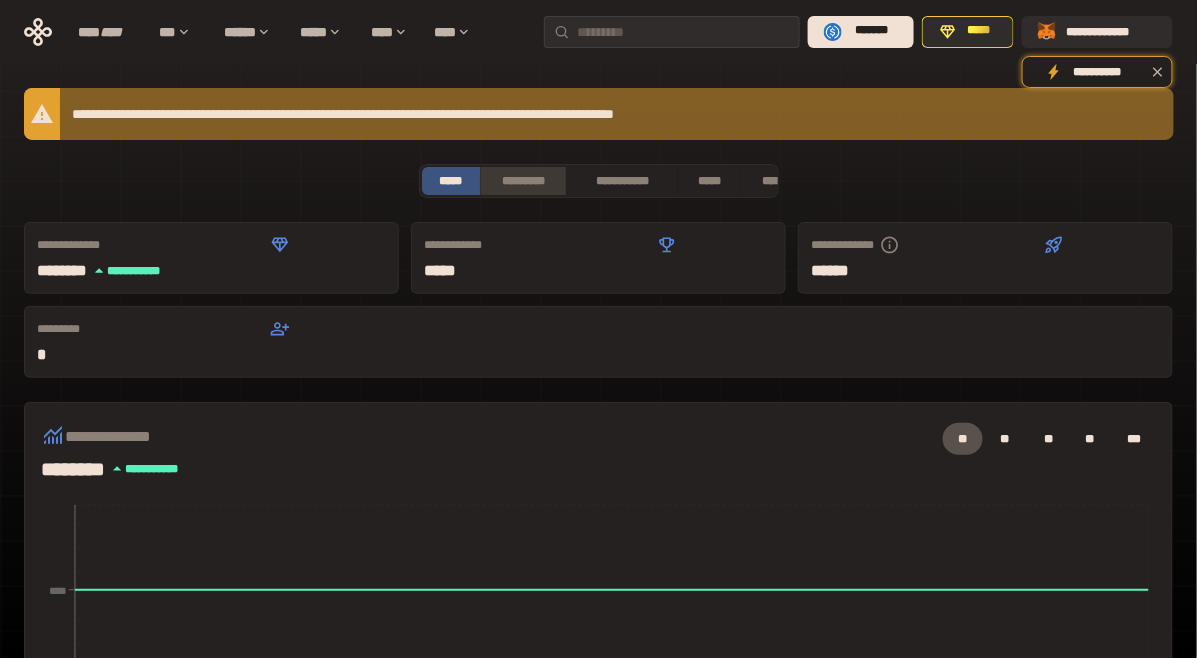 click on "*********" at bounding box center (523, 181) 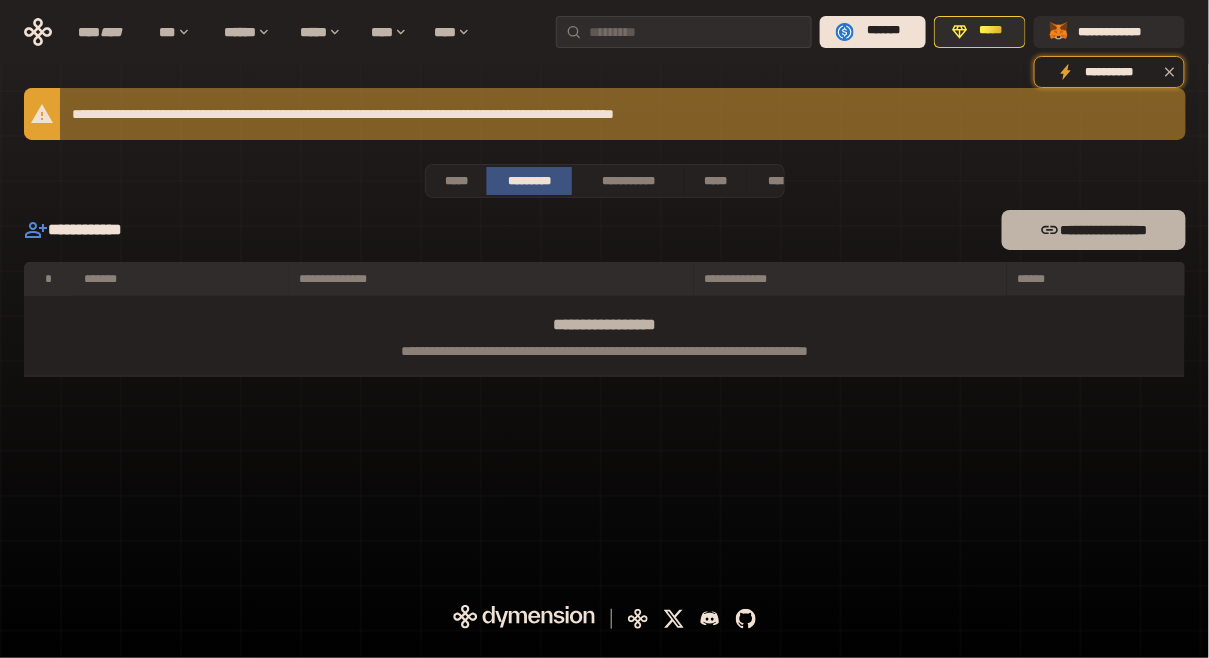 click on "**********" at bounding box center (1093, 230) 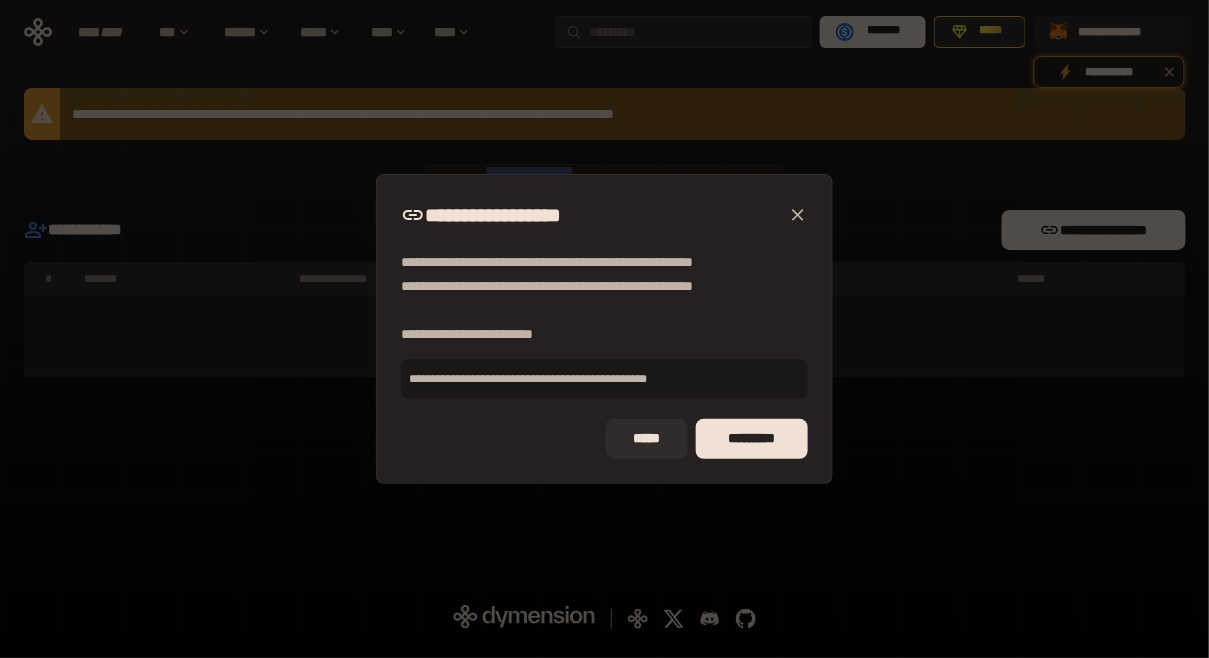 drag, startPoint x: 770, startPoint y: 438, endPoint x: 845, endPoint y: 443, distance: 75.16648 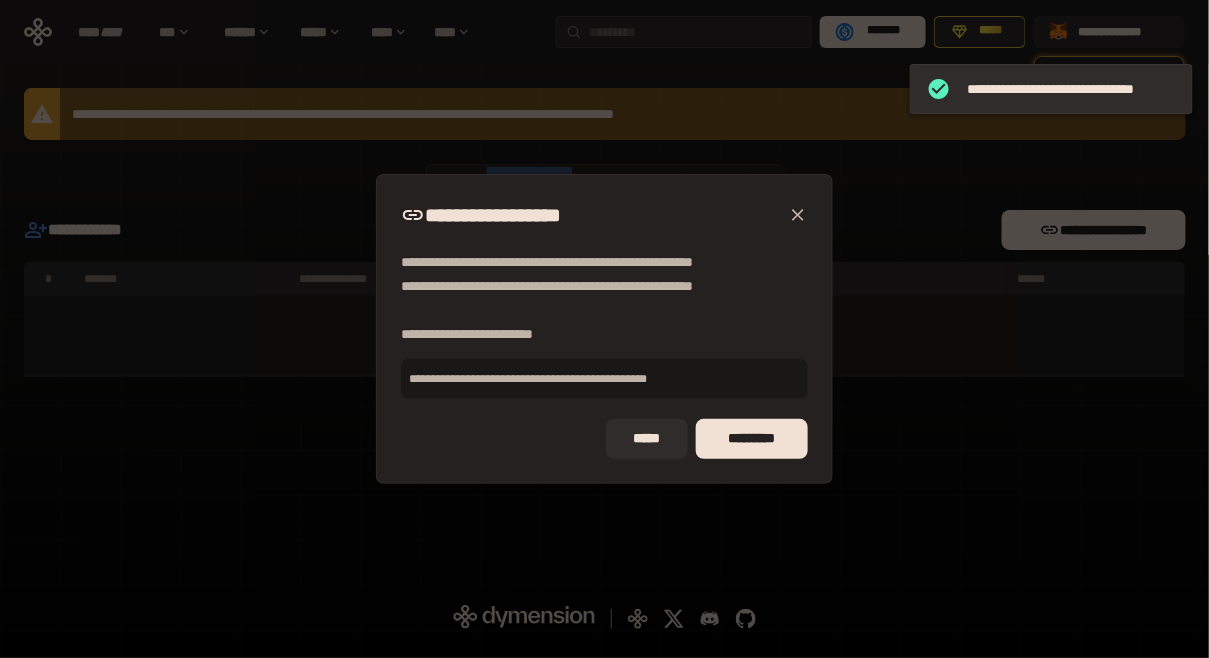 click on "**********" at bounding box center [604, 329] 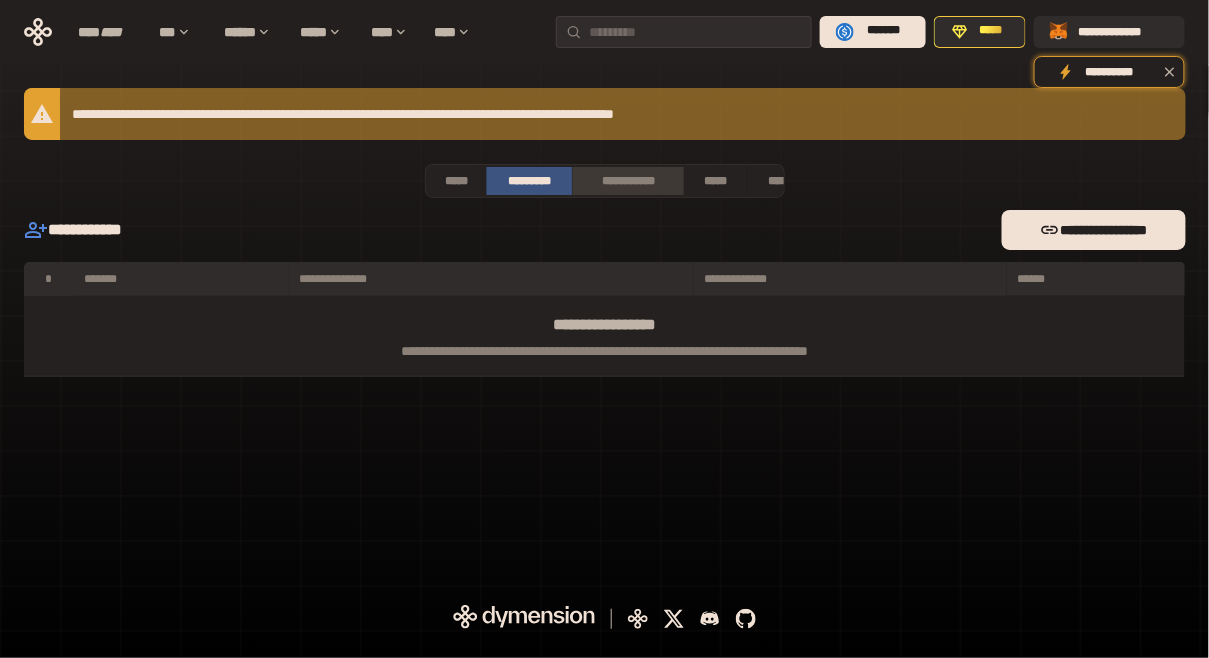 click on "**********" at bounding box center (627, 181) 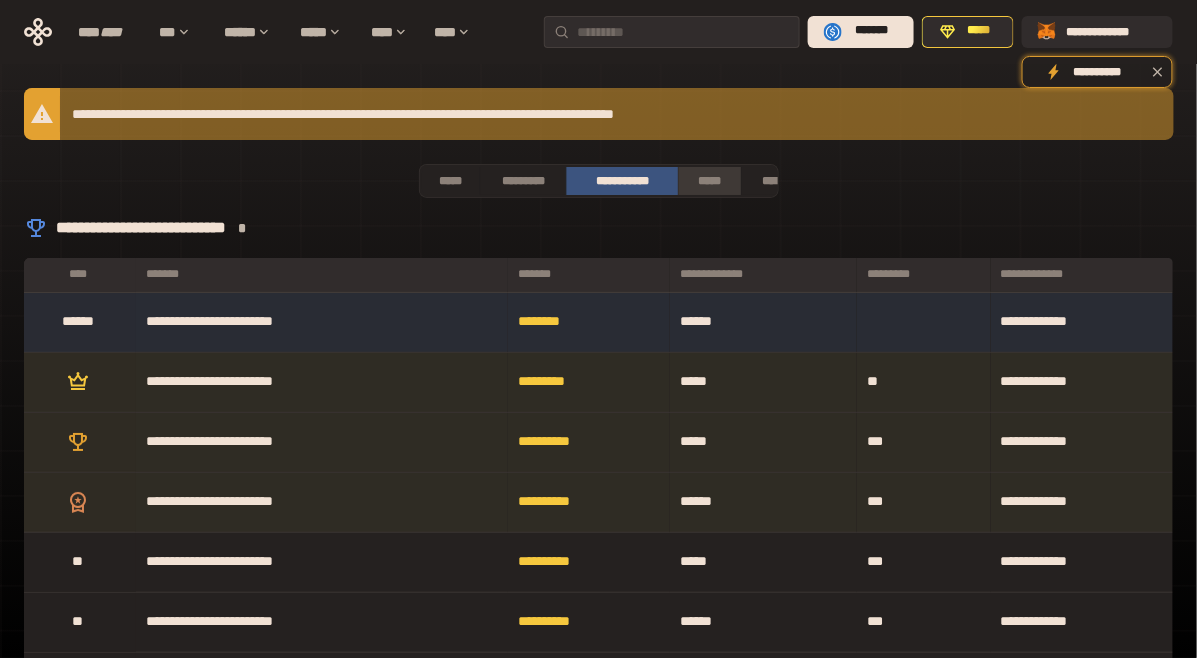 click on "*****" at bounding box center [709, 181] 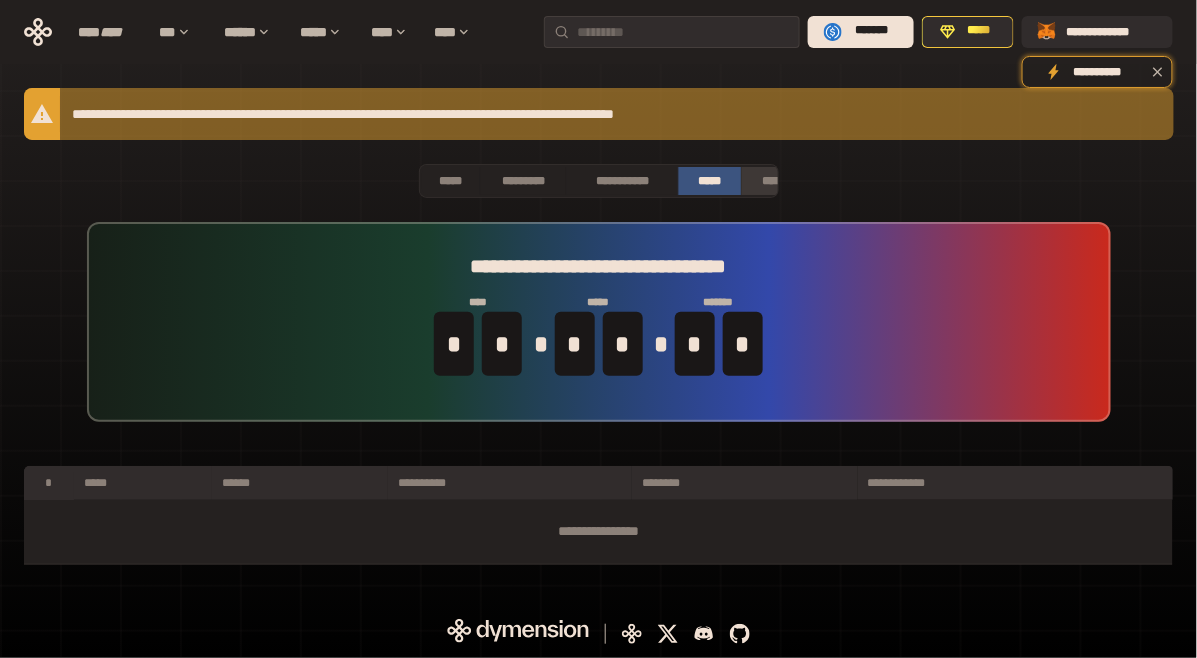 click on "****" at bounding box center [771, 181] 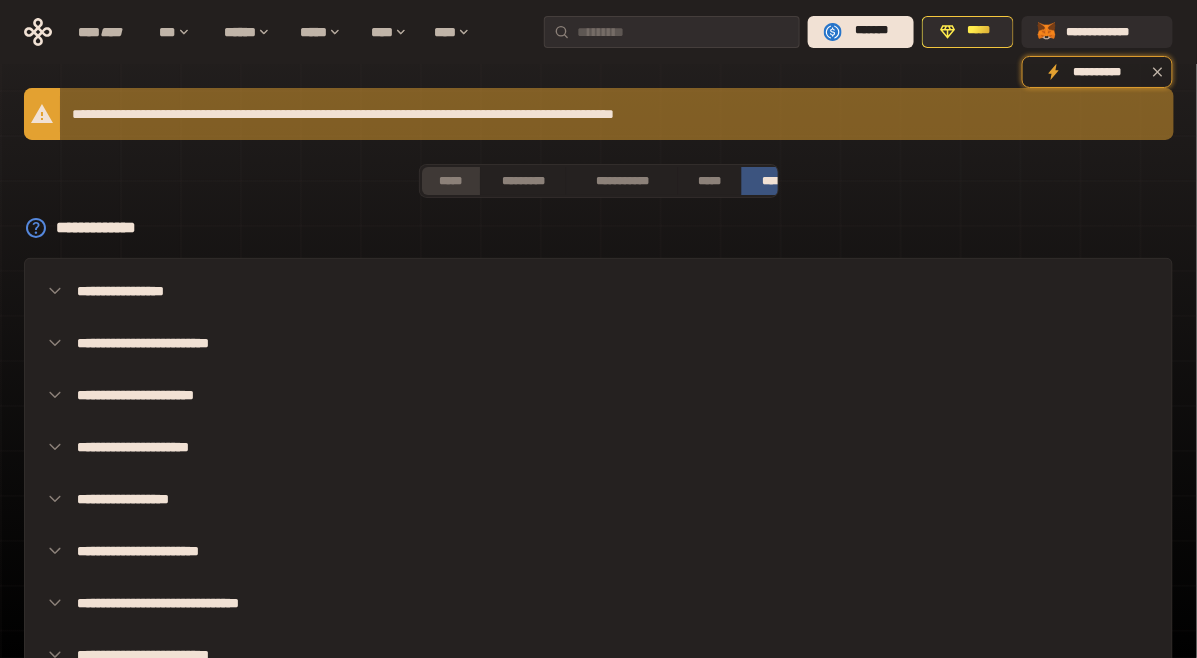 drag, startPoint x: 545, startPoint y: 190, endPoint x: 483, endPoint y: 191, distance: 62.008064 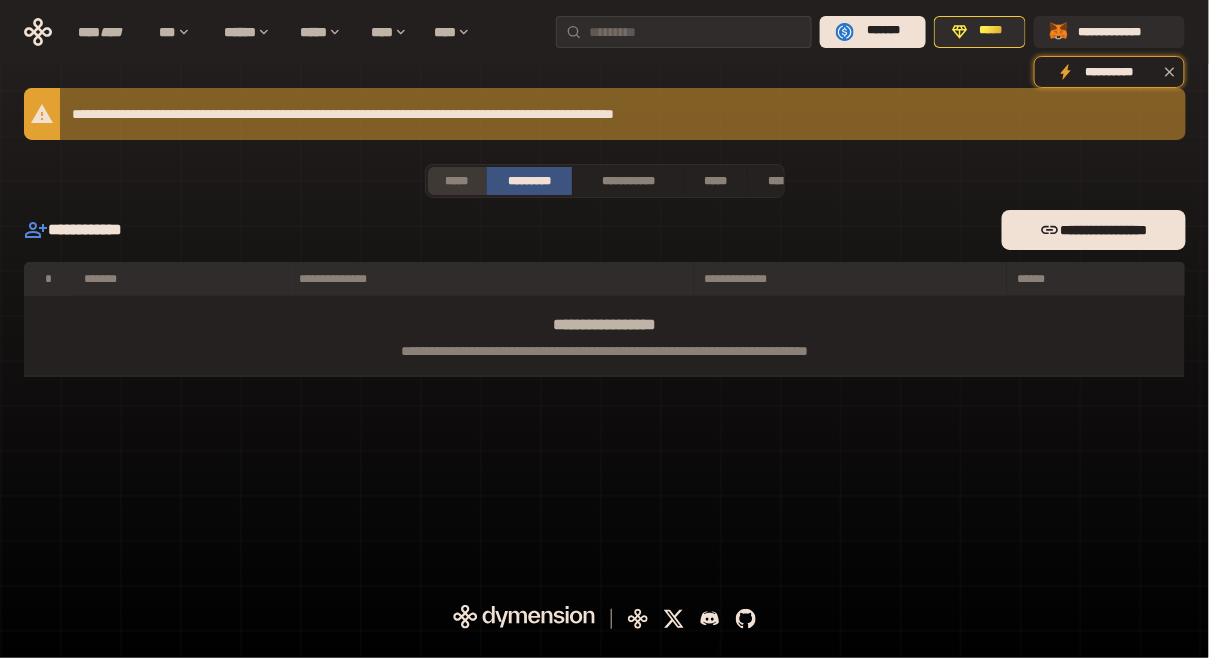 click on "*****" at bounding box center (457, 181) 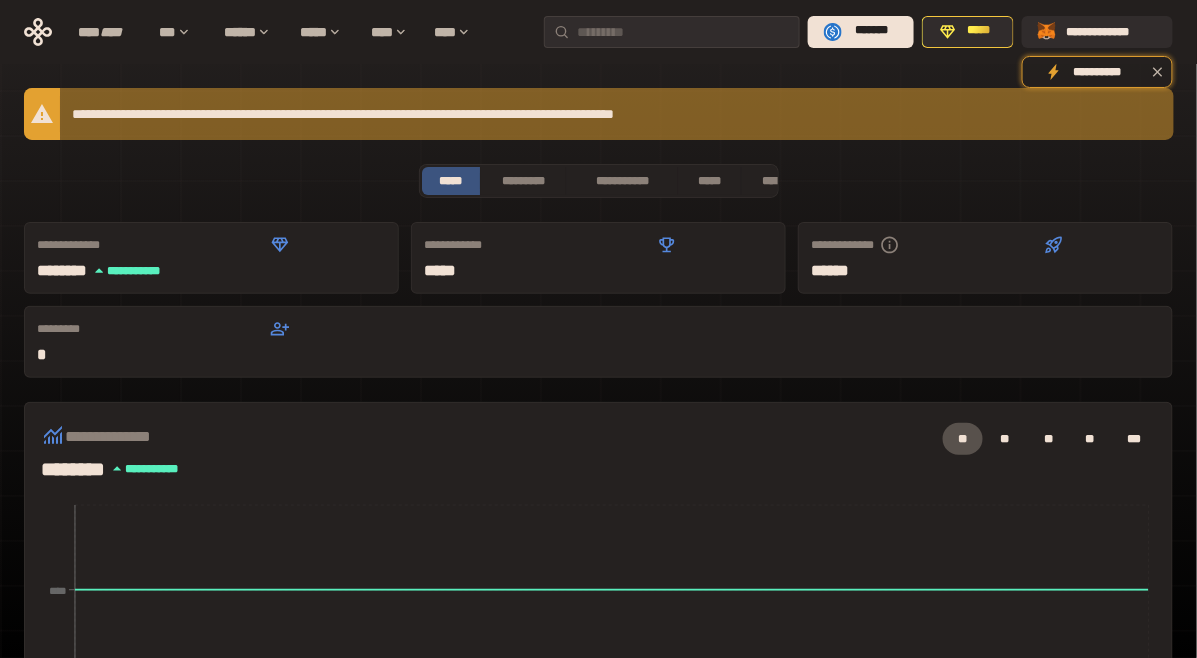 click on "**********" at bounding box center [599, 114] 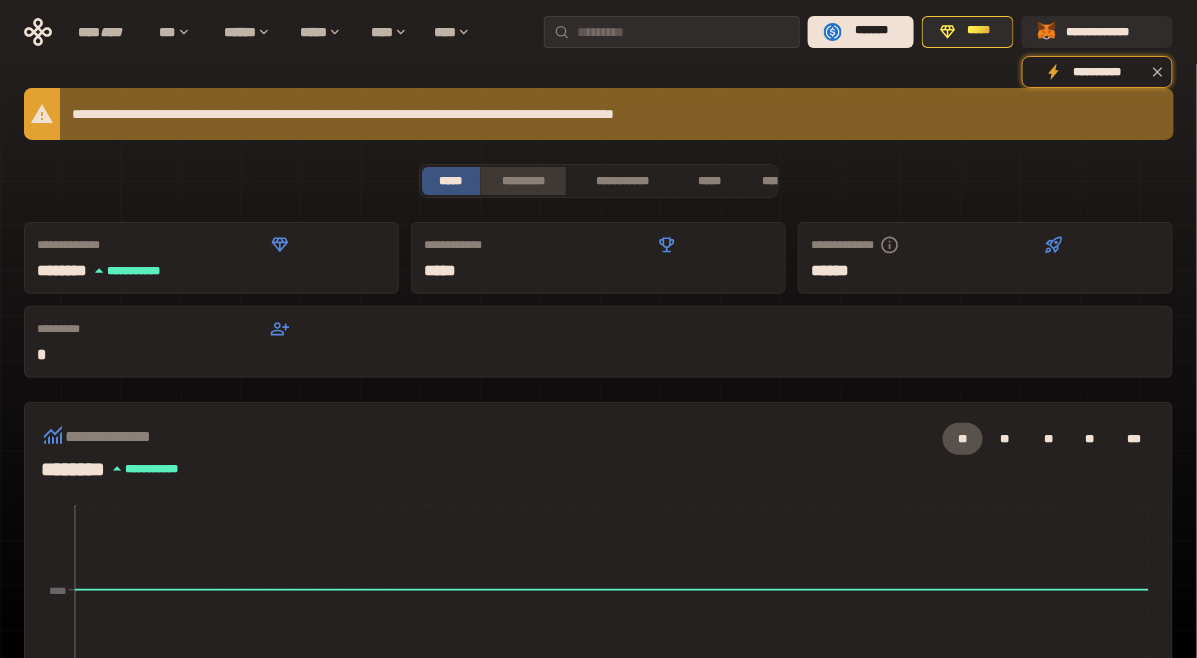 click on "*********" at bounding box center (523, 181) 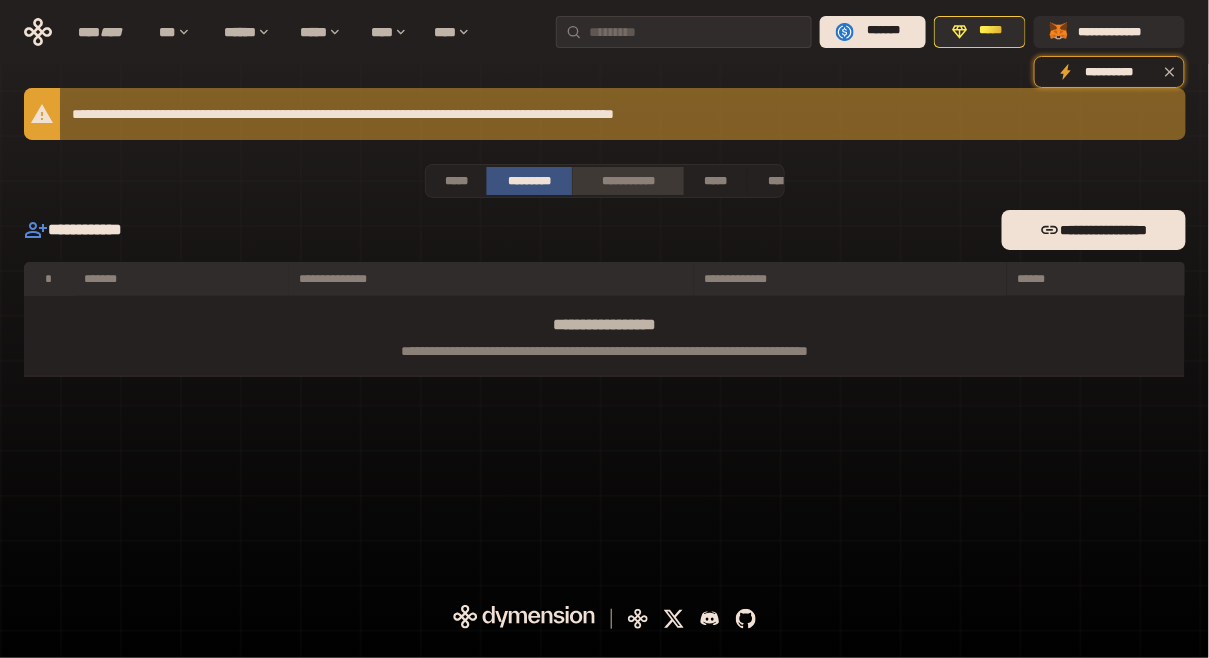 click on "**********" at bounding box center [627, 181] 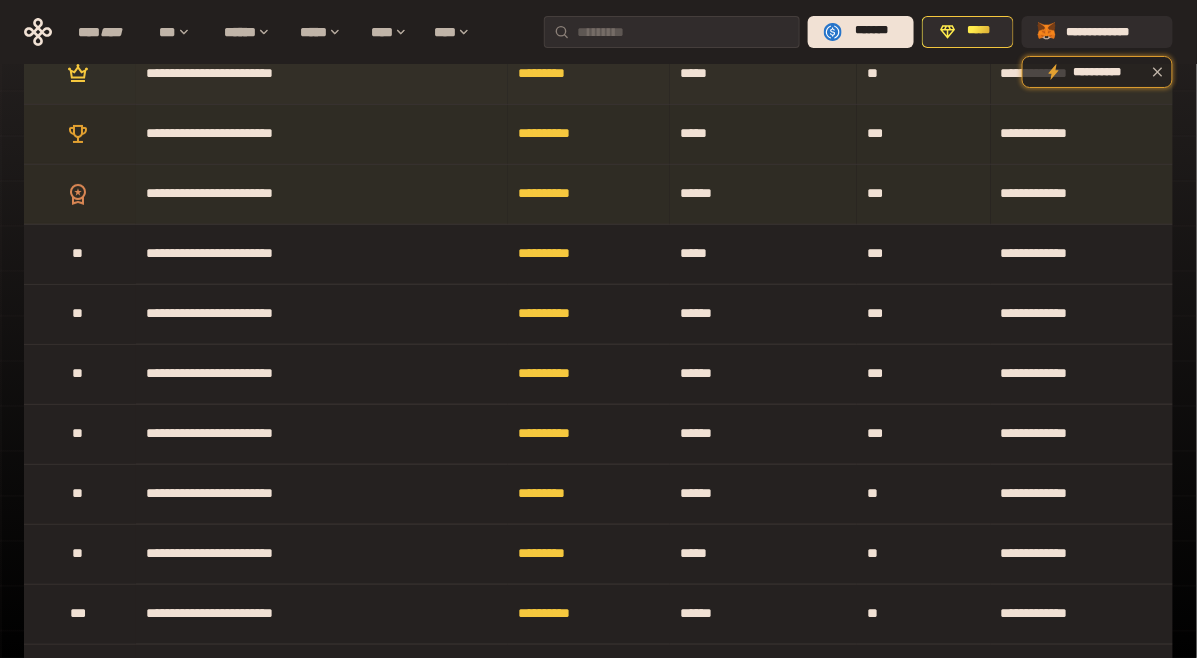 scroll, scrollTop: 0, scrollLeft: 0, axis: both 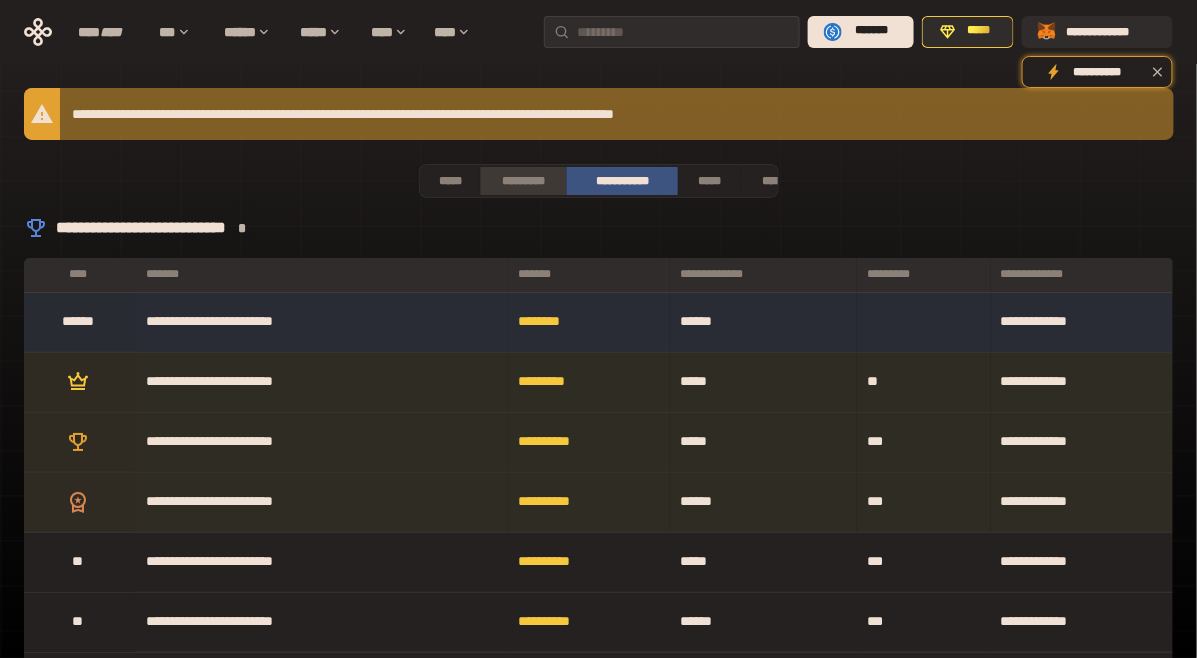 drag, startPoint x: 524, startPoint y: 177, endPoint x: 492, endPoint y: 179, distance: 32.06244 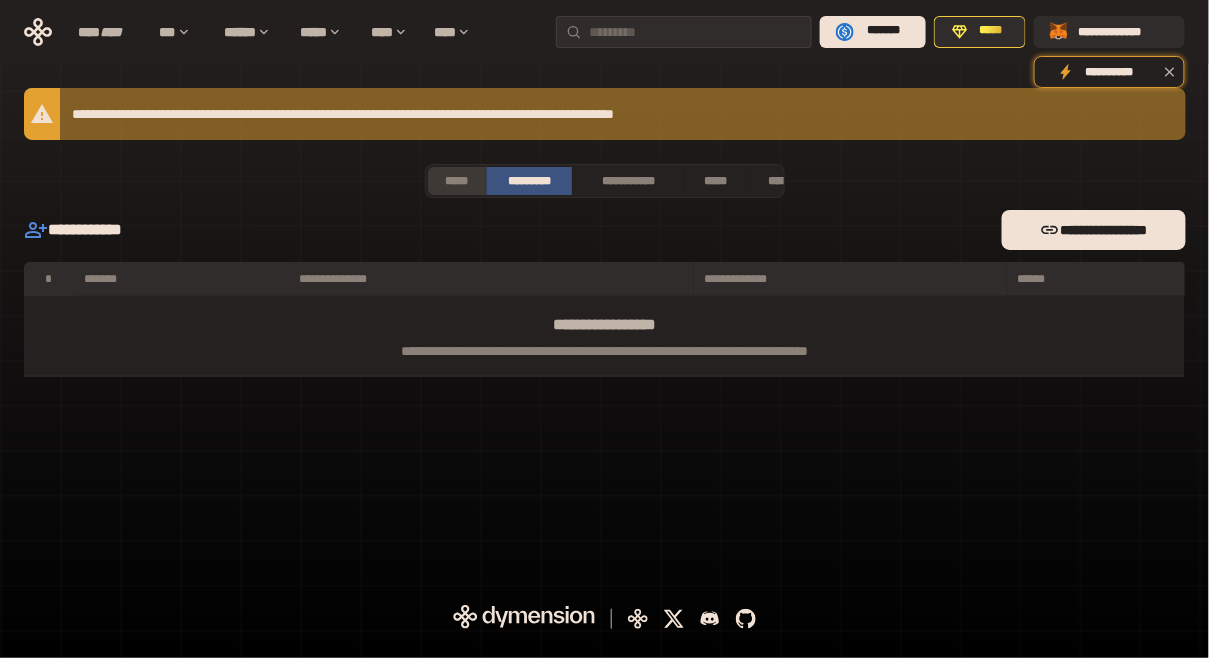 click on "*****" at bounding box center [457, 181] 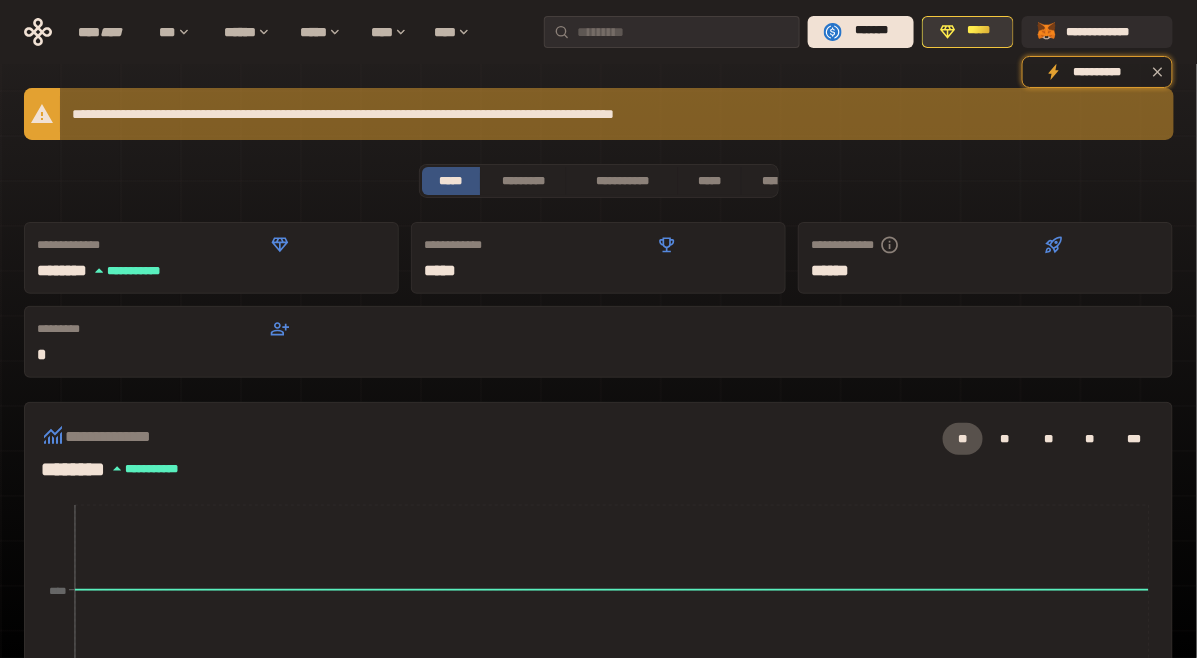 click on "*****" at bounding box center [979, 32] 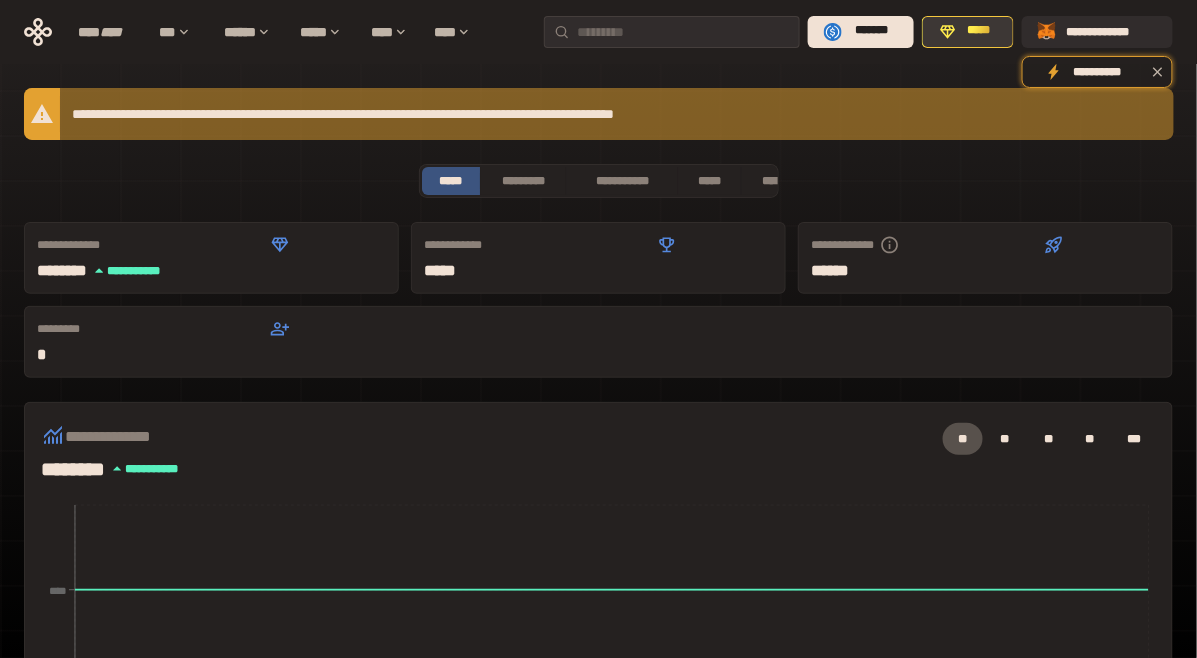 click 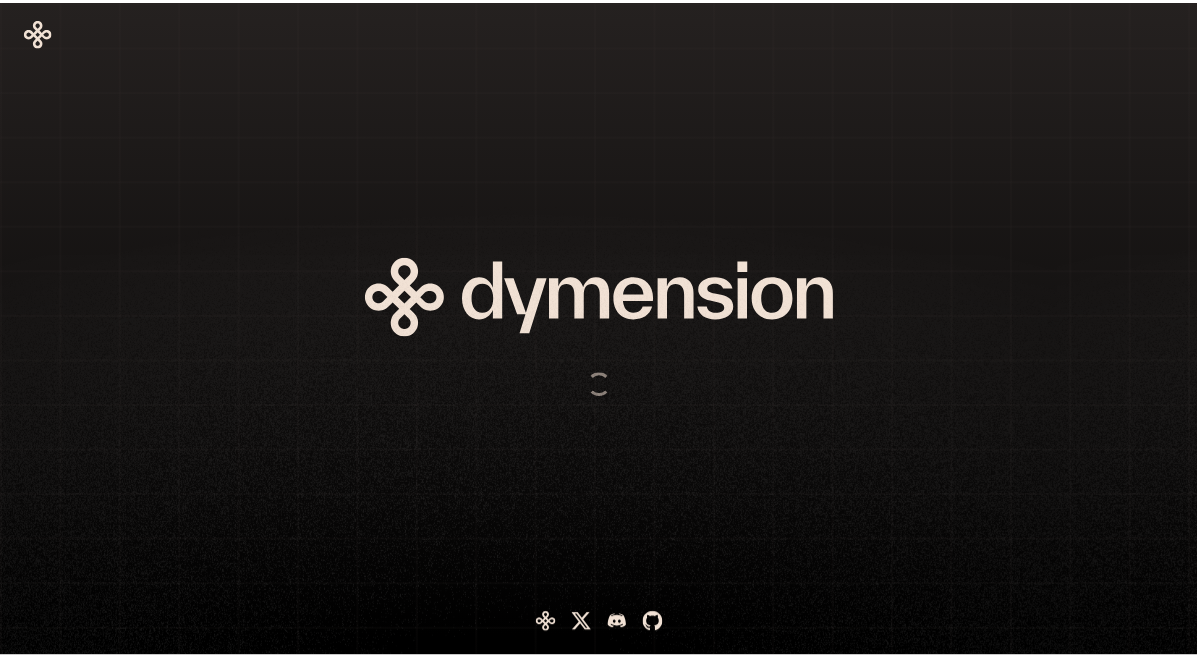 scroll, scrollTop: 0, scrollLeft: 0, axis: both 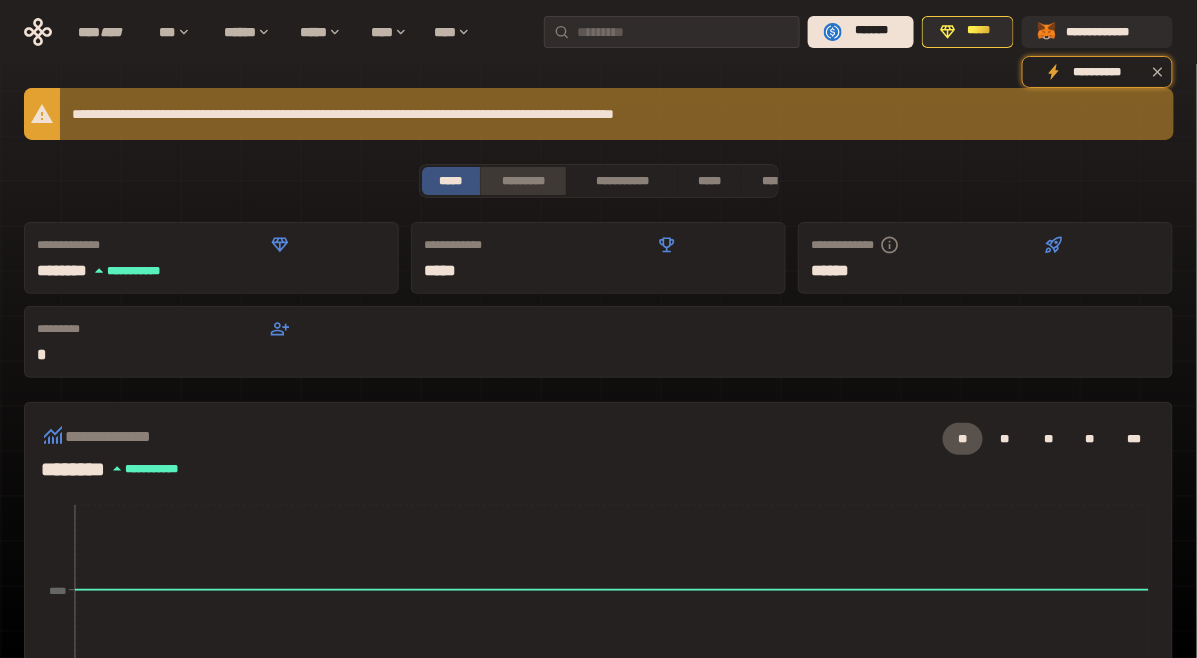 click on "*********" at bounding box center [523, 181] 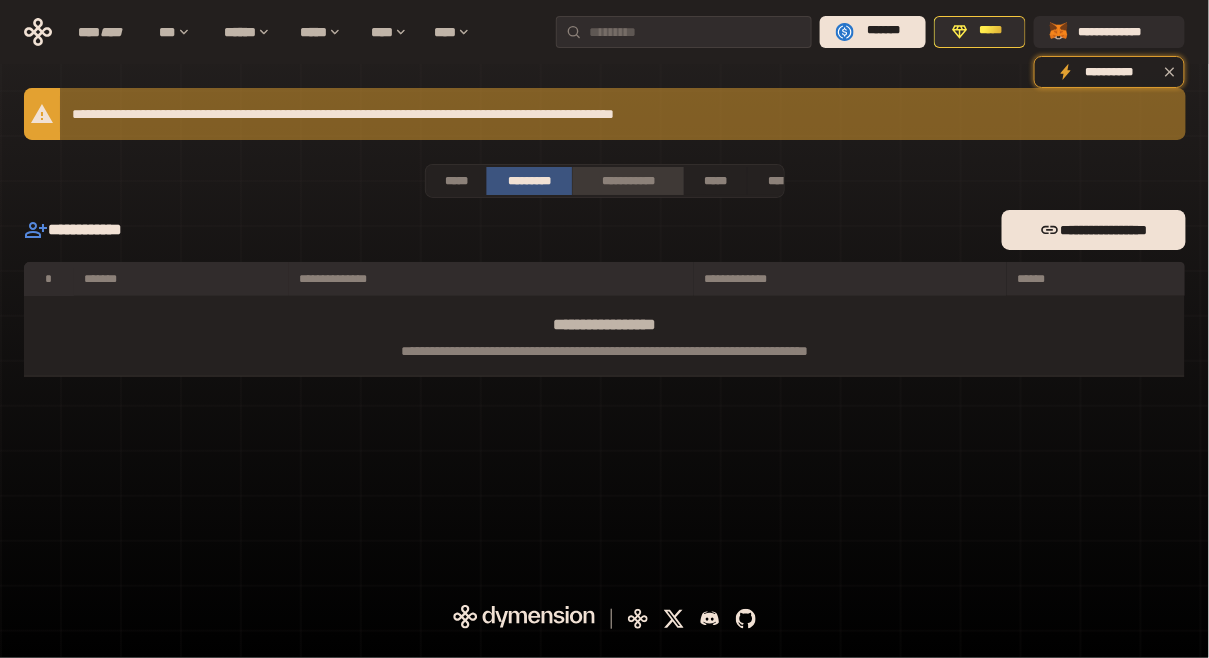 click on "**********" at bounding box center [627, 181] 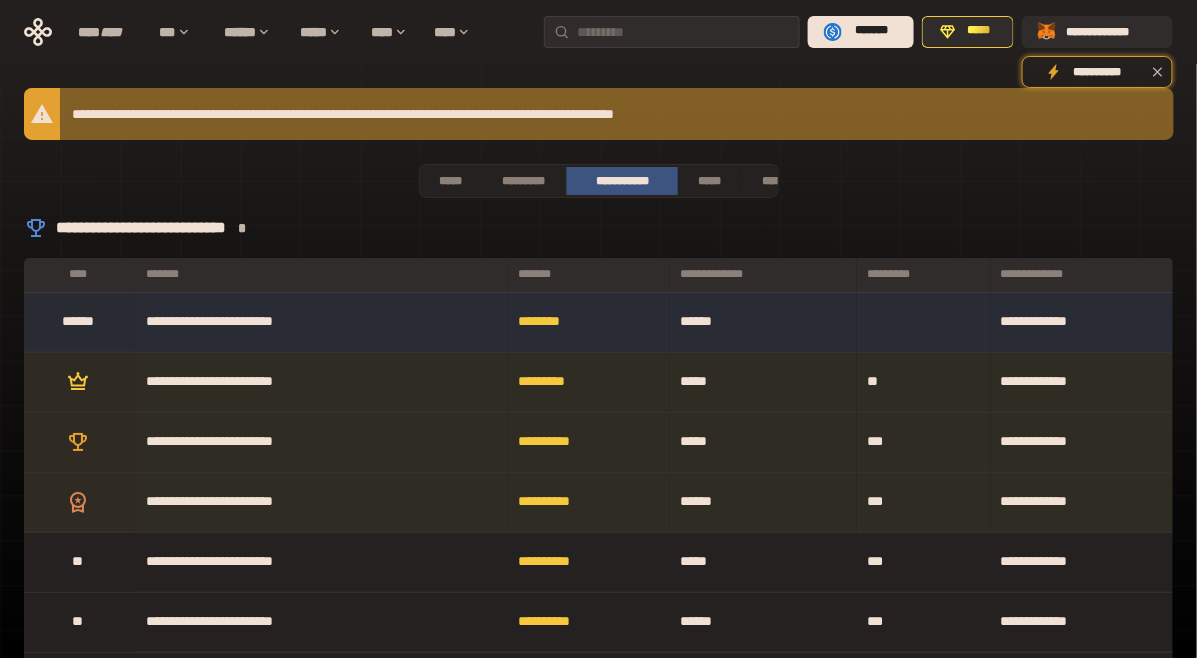 click on "**********" at bounding box center (599, 114) 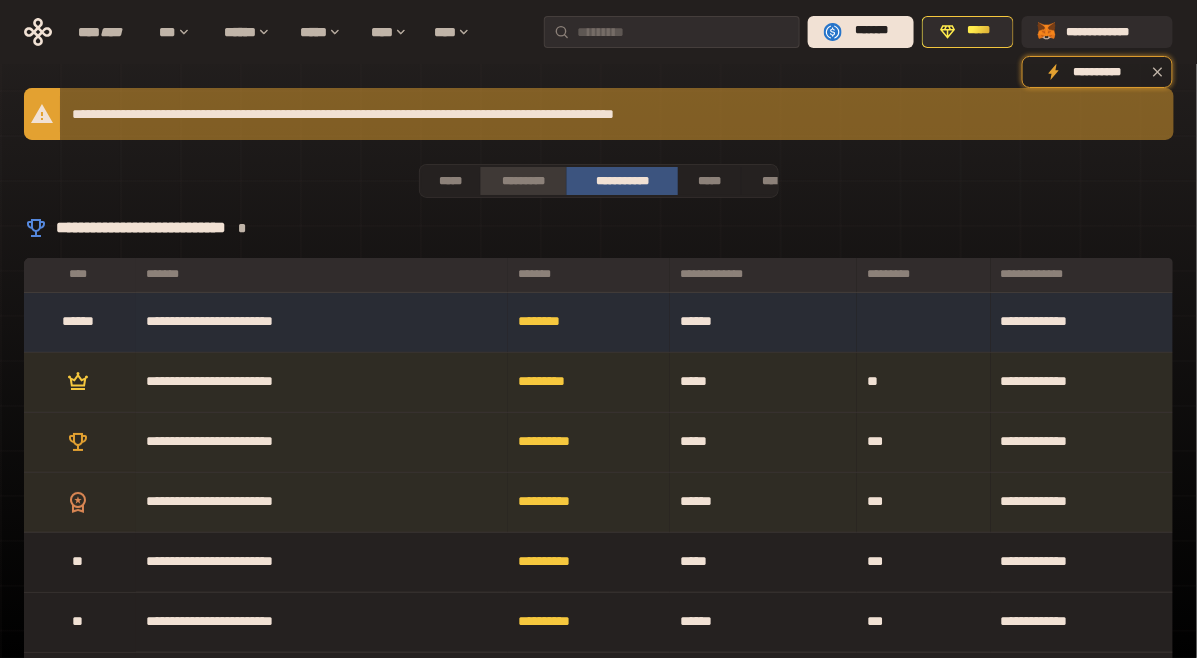 click on "*********" at bounding box center (523, 181) 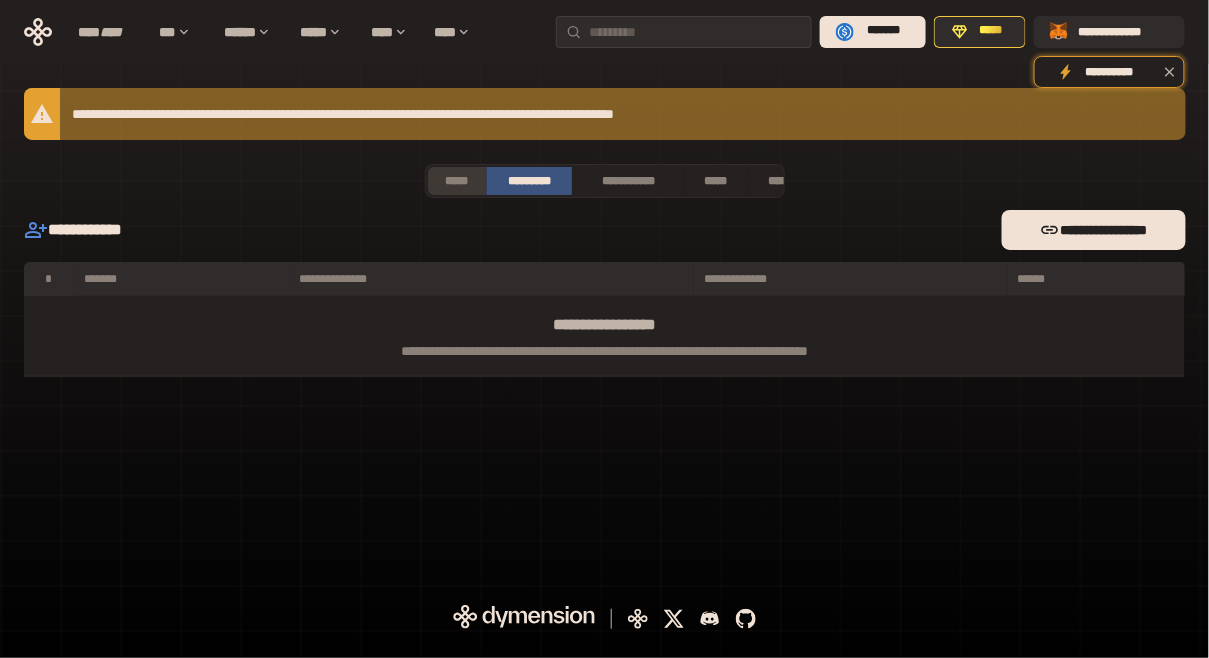click on "*****" at bounding box center (457, 181) 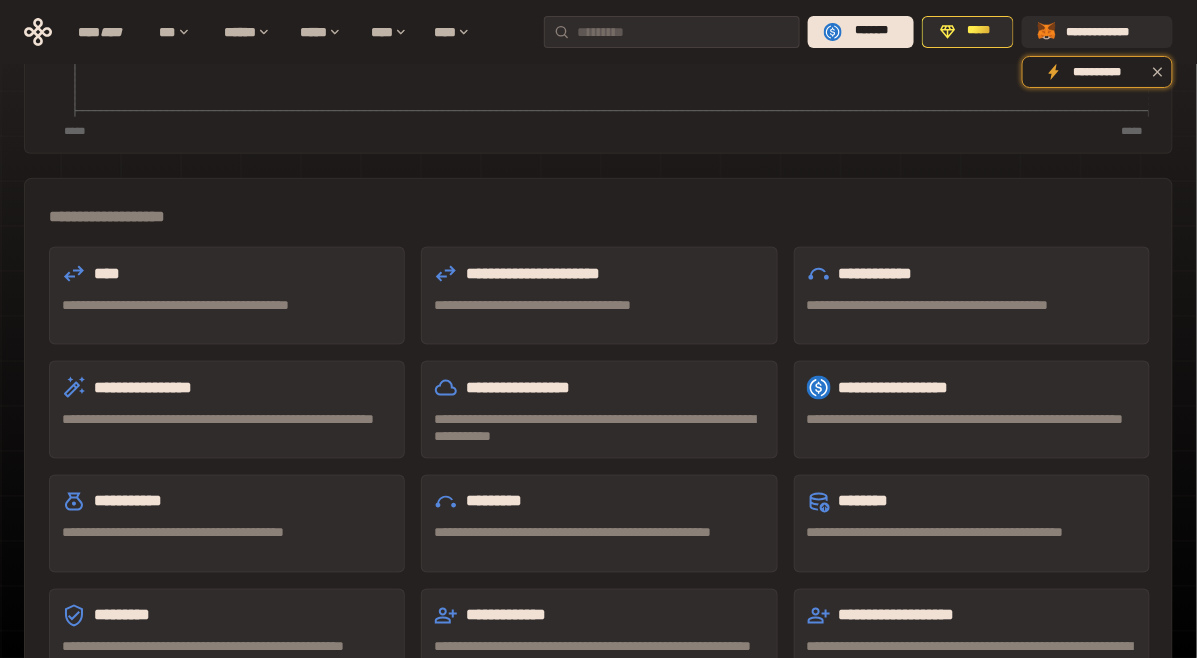 scroll, scrollTop: 624, scrollLeft: 0, axis: vertical 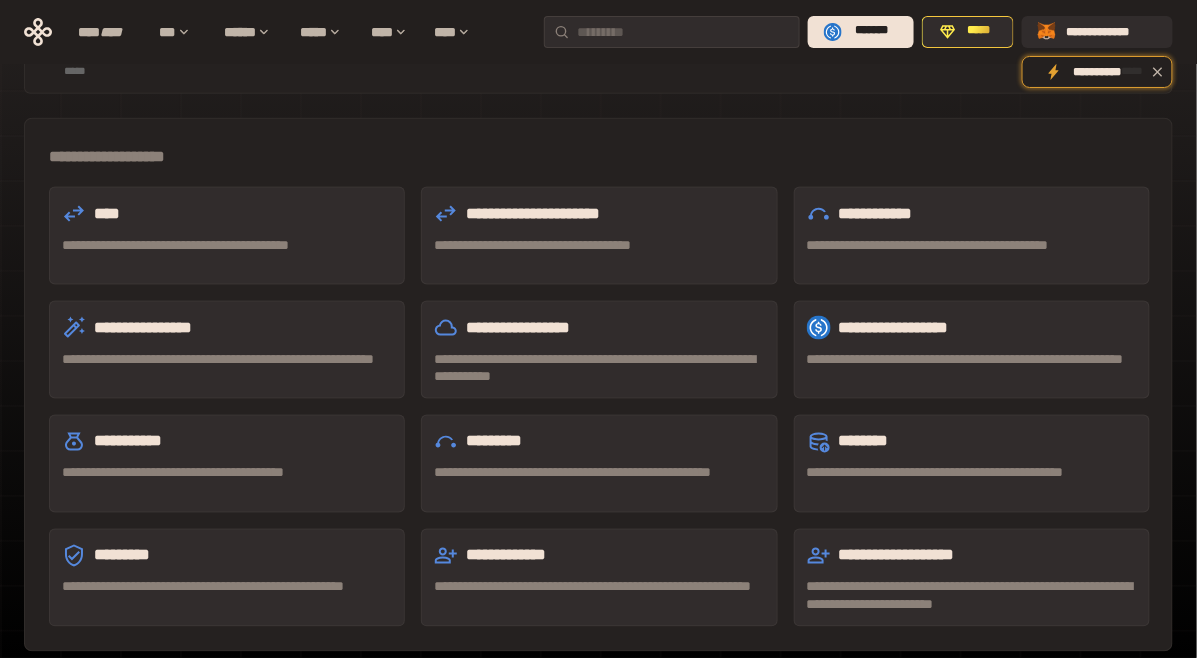 click on "*********" at bounding box center [599, 442] 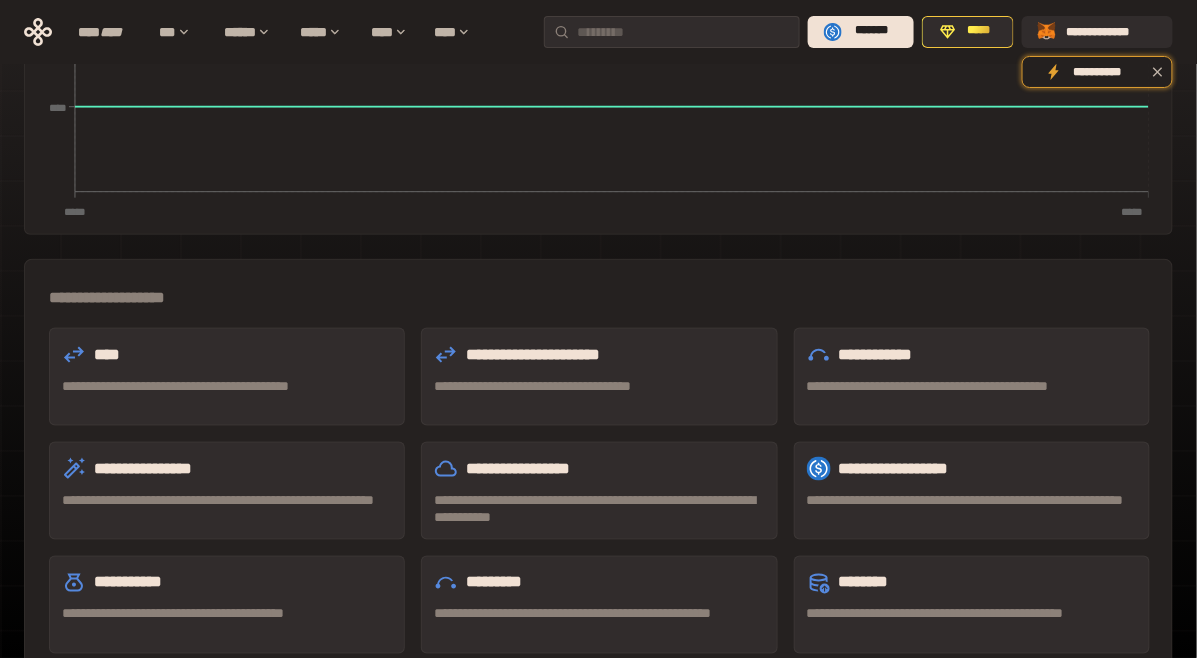 scroll, scrollTop: 400, scrollLeft: 0, axis: vertical 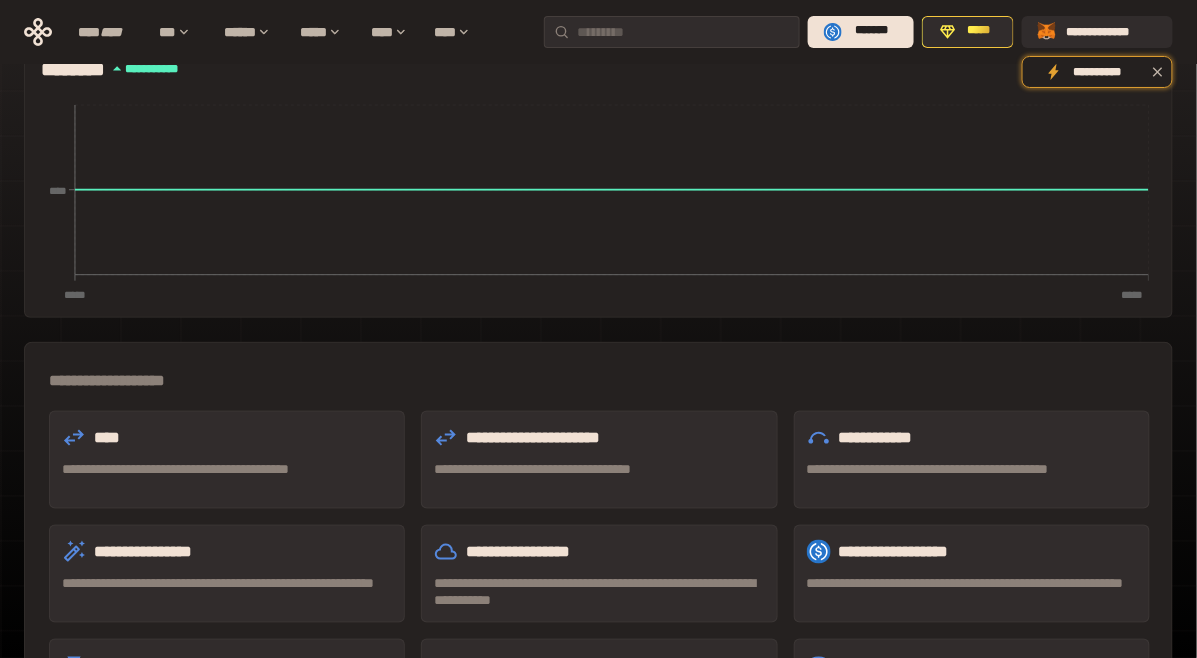 click on "**********" at bounding box center [972, 552] 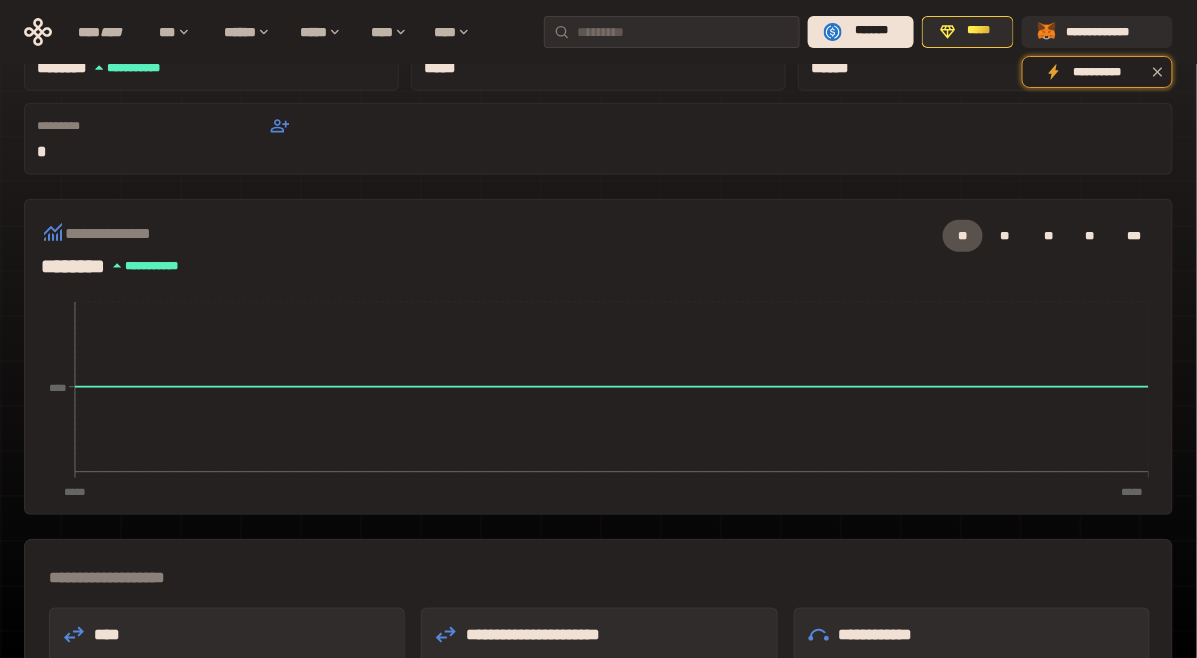 scroll, scrollTop: 39, scrollLeft: 0, axis: vertical 